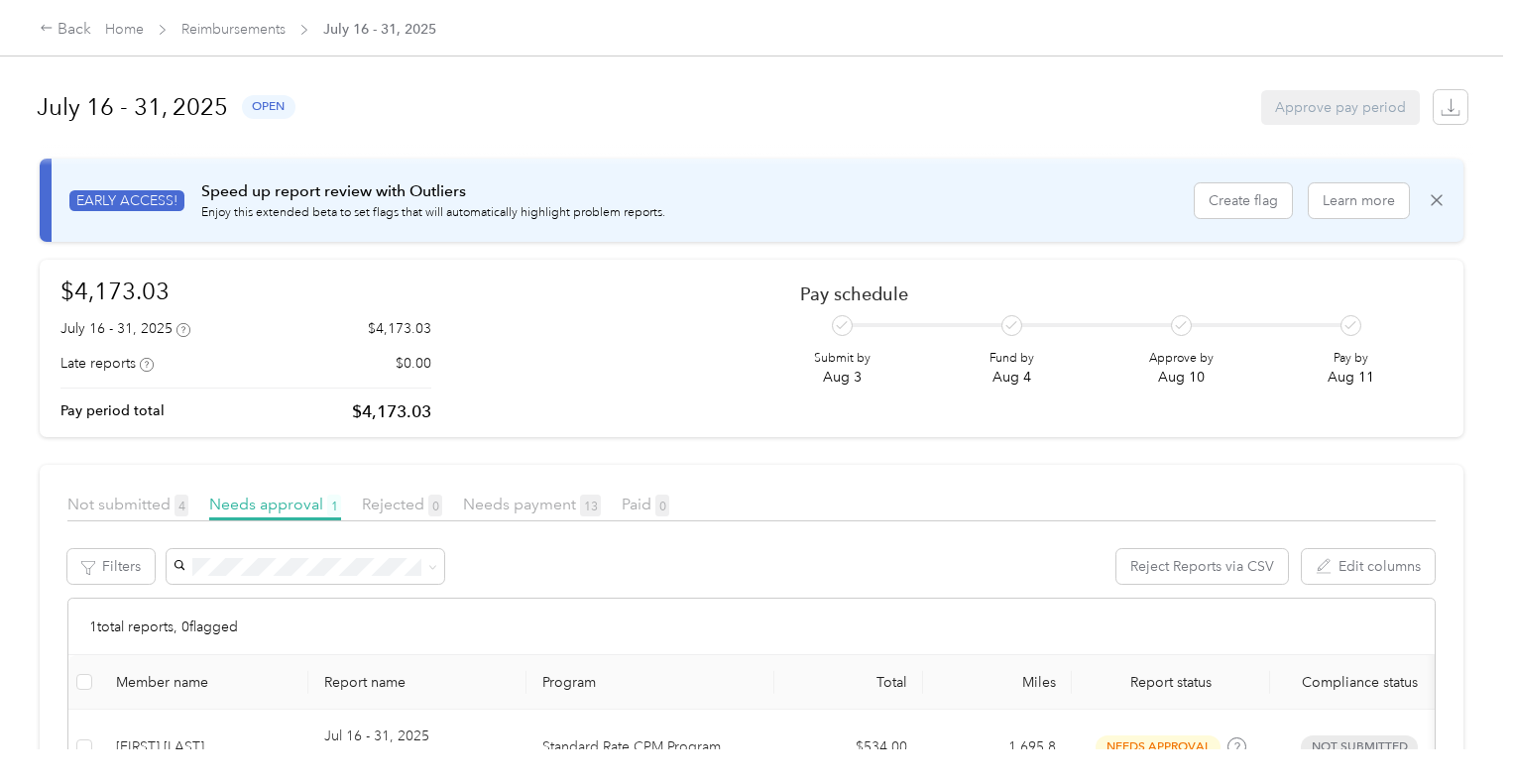scroll, scrollTop: 0, scrollLeft: 0, axis: both 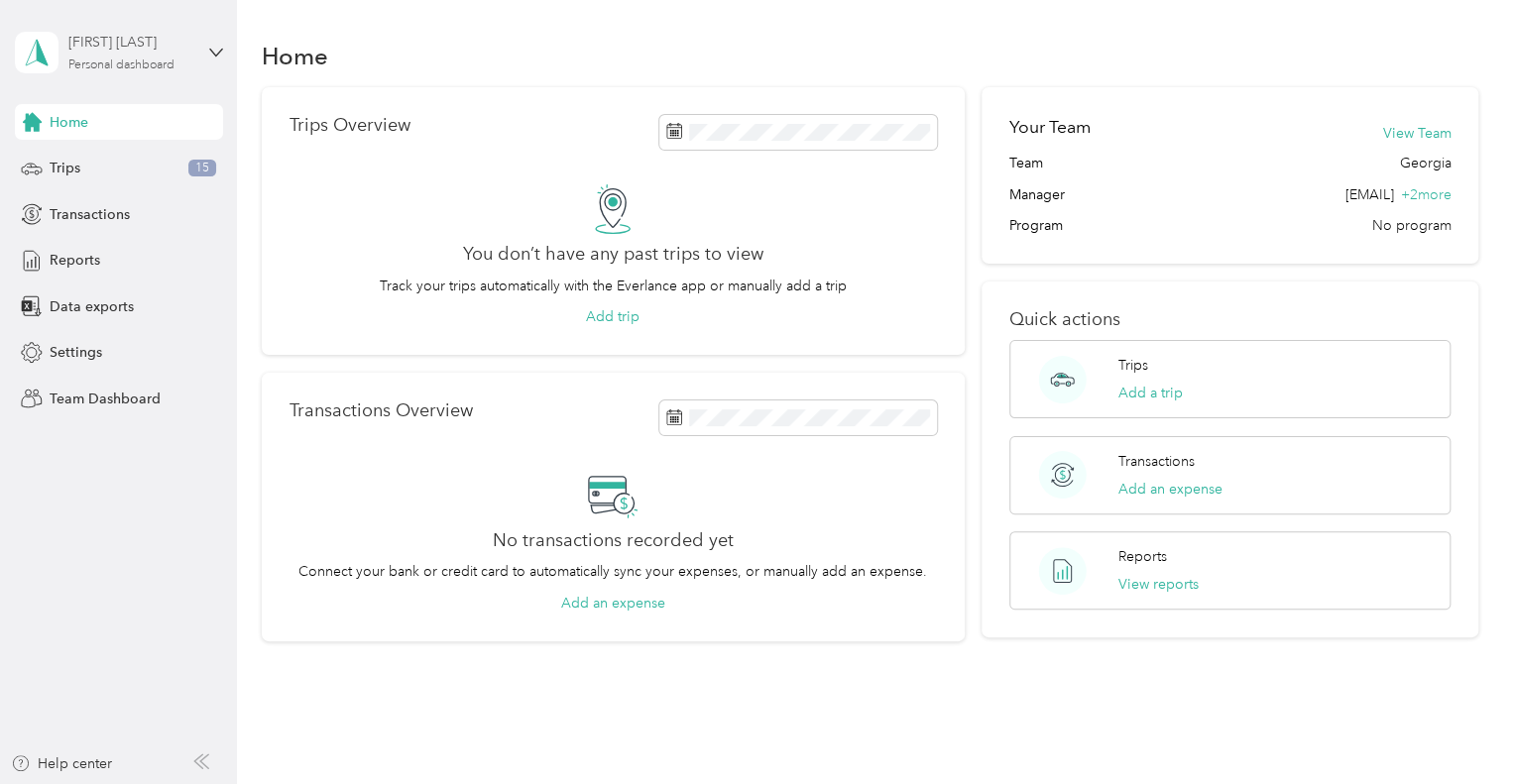 click on "[FIRST] [LAST] Personal dashboard" at bounding box center [130, 52] 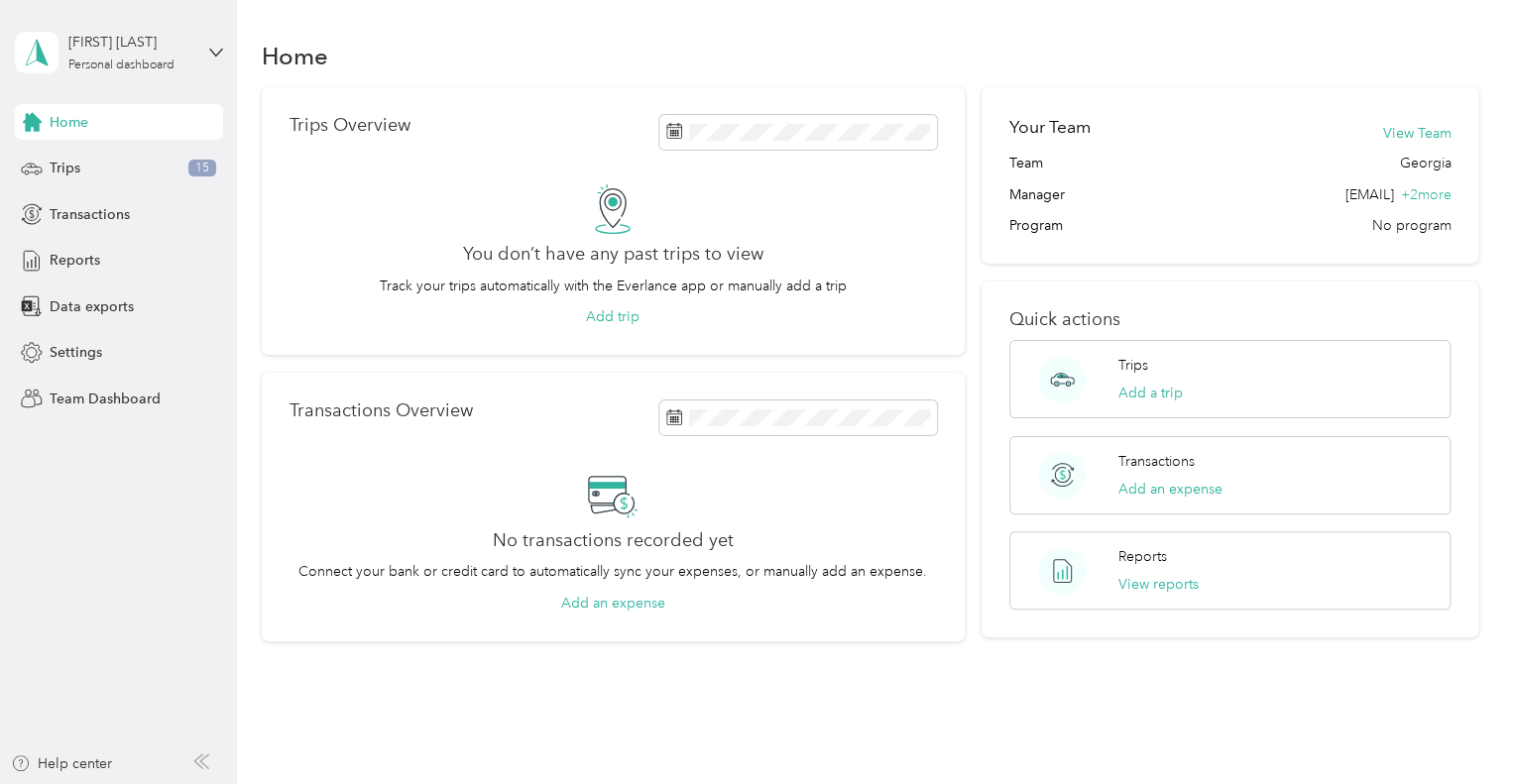 click on "Team dashboard" at bounding box center [84, 163] 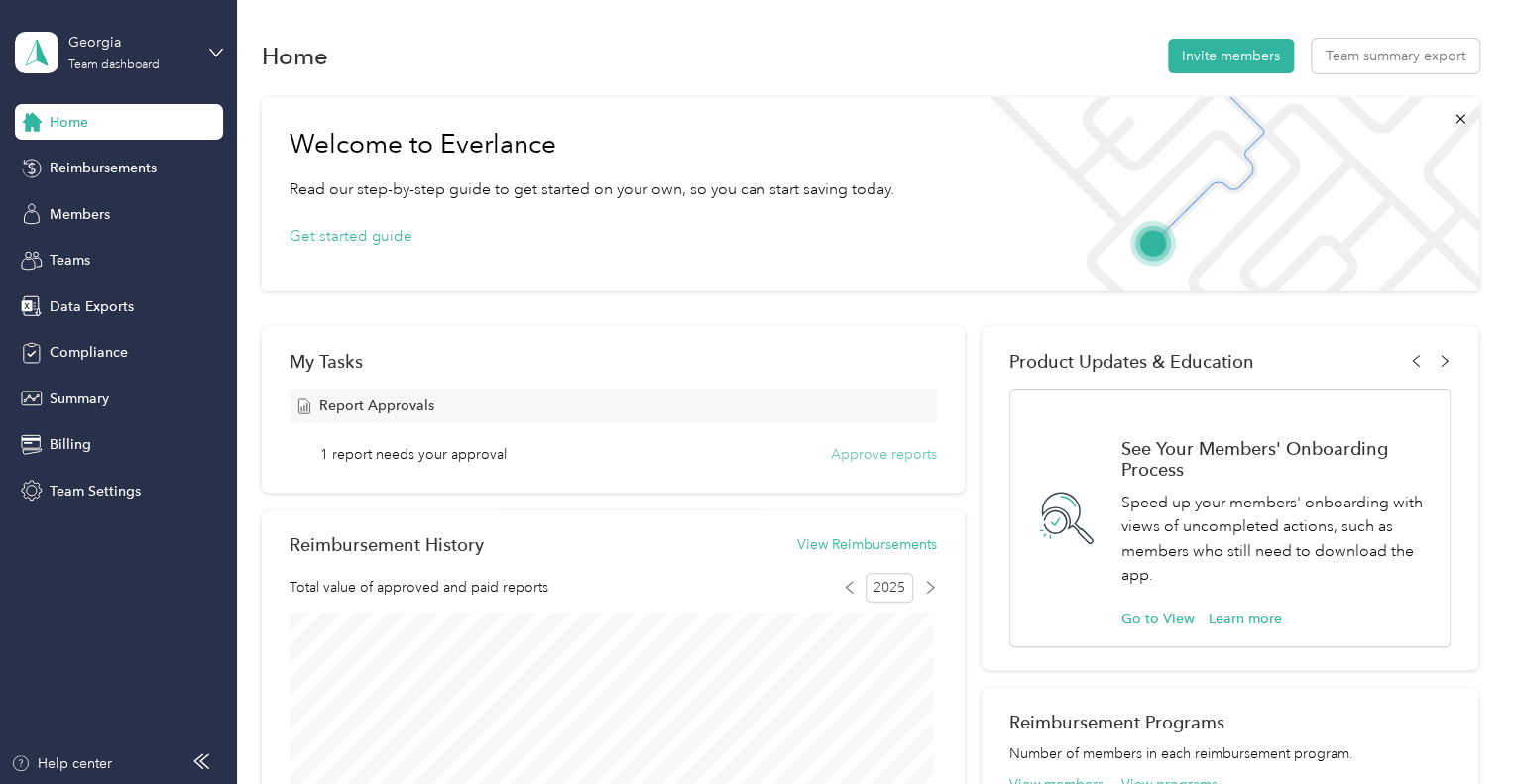click on "Approve reports" at bounding box center (883, 454) 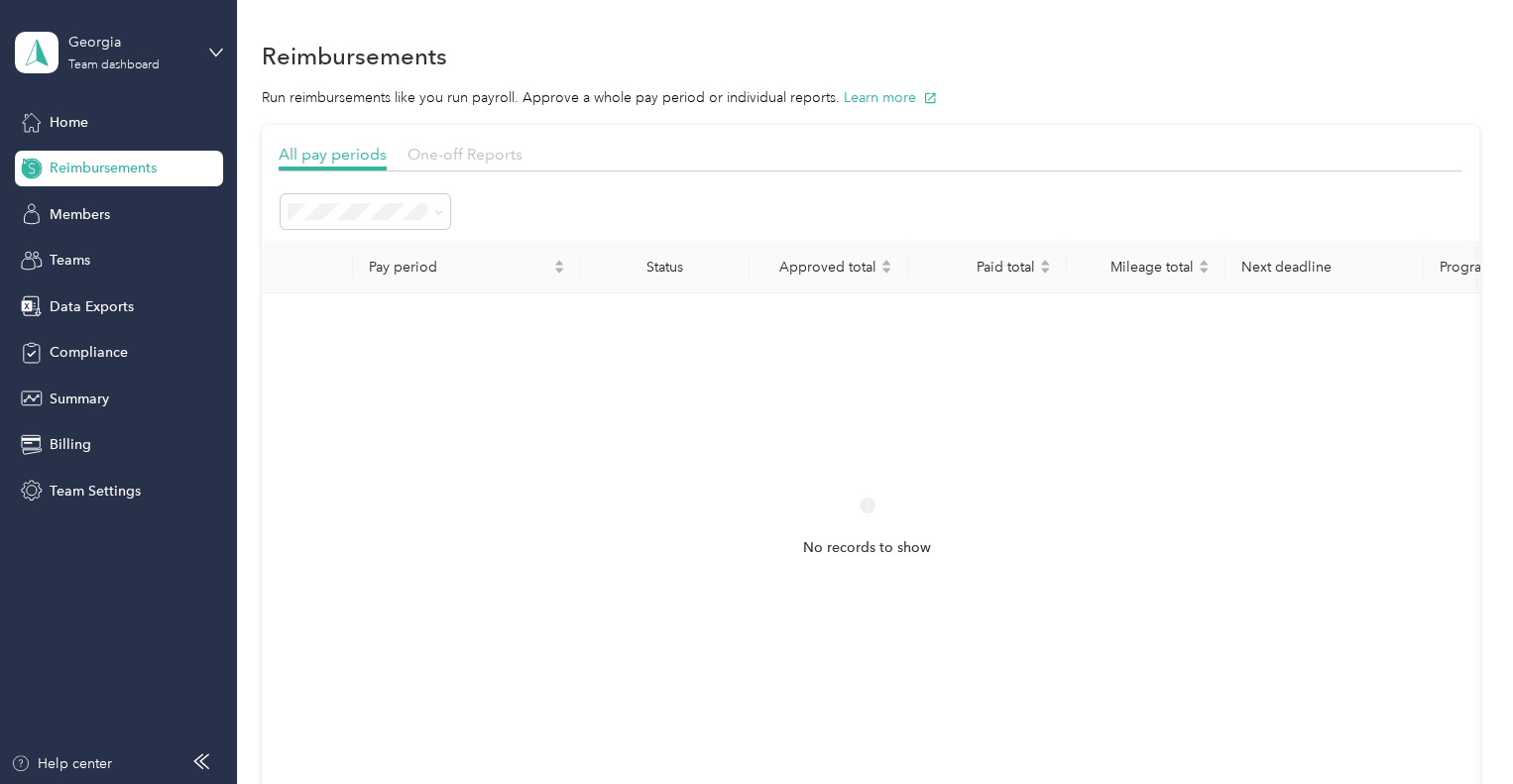 click on "One-off Reports" at bounding box center (465, 154) 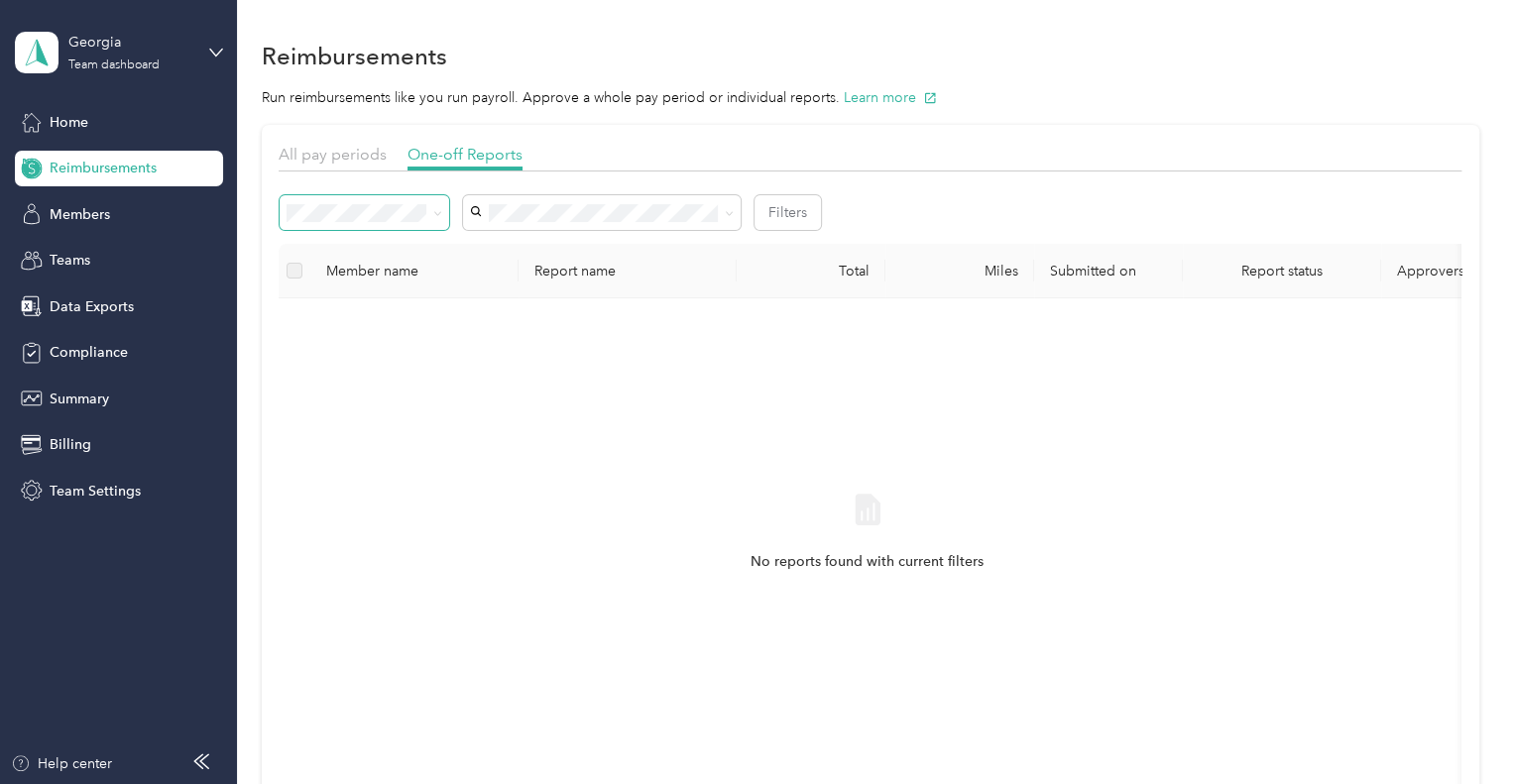 click at bounding box center [437, 212] 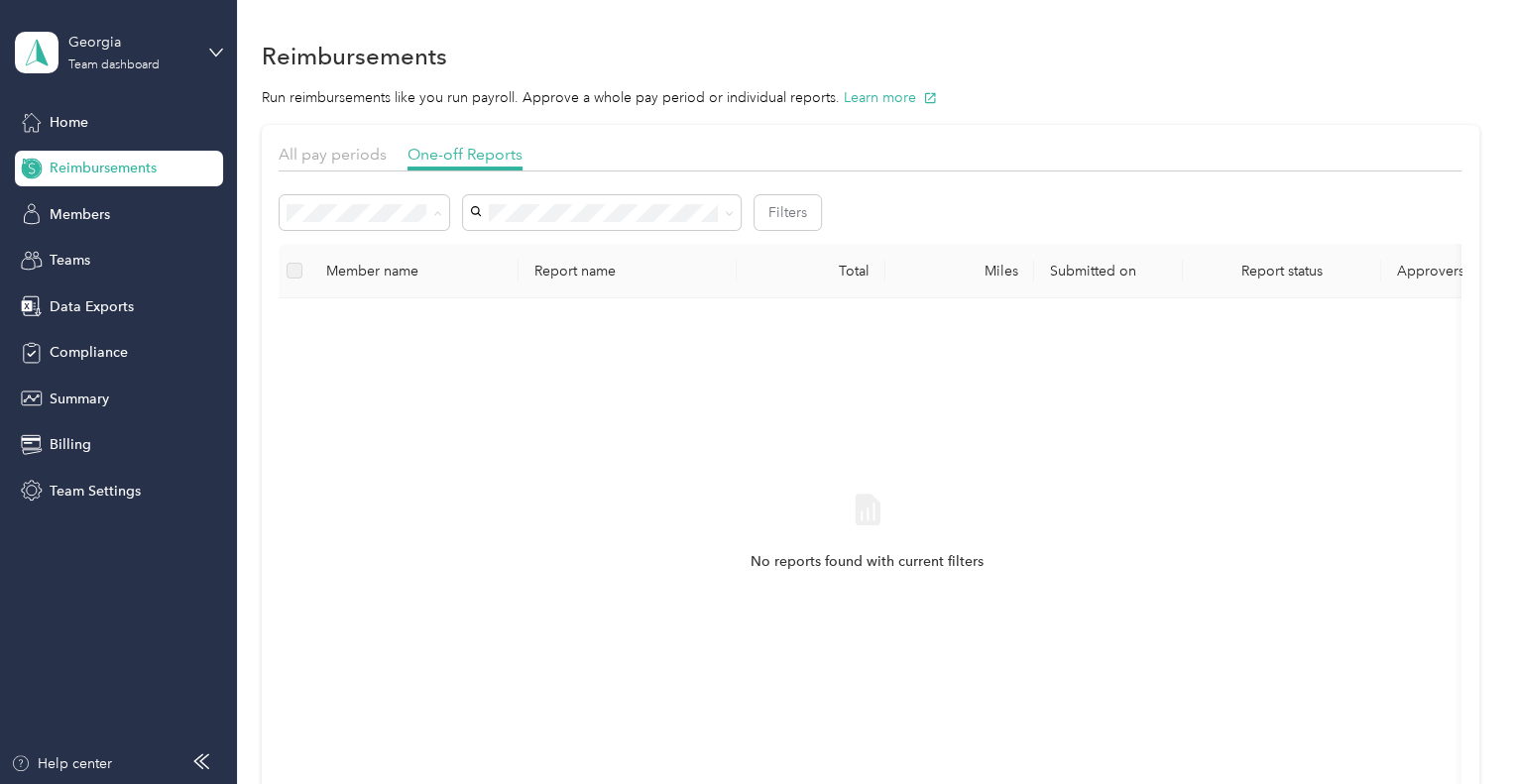 click on "All" at bounding box center [364, 249] 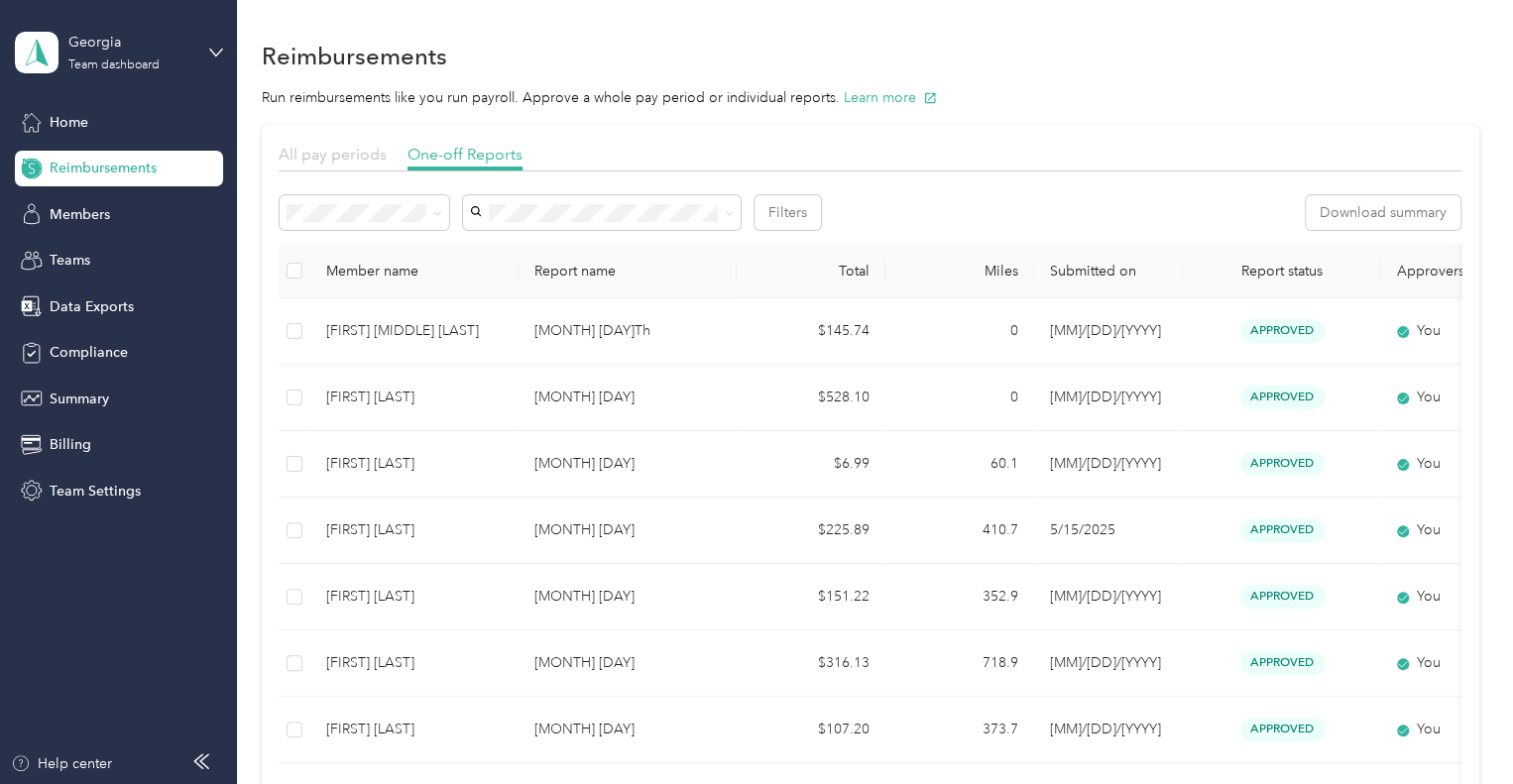click on "All pay periods" at bounding box center (332, 154) 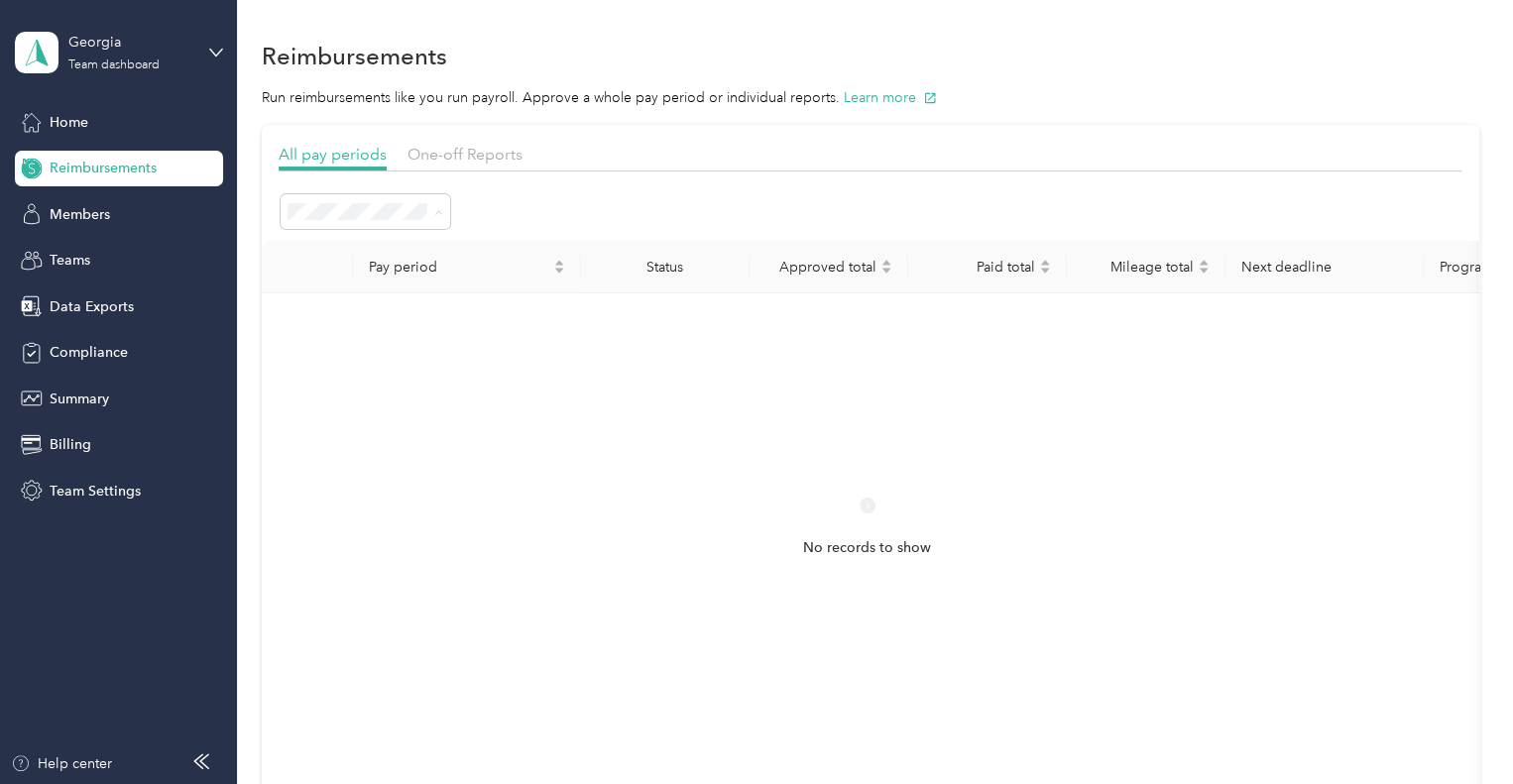 click on "All periods" at bounding box center (328, 247) 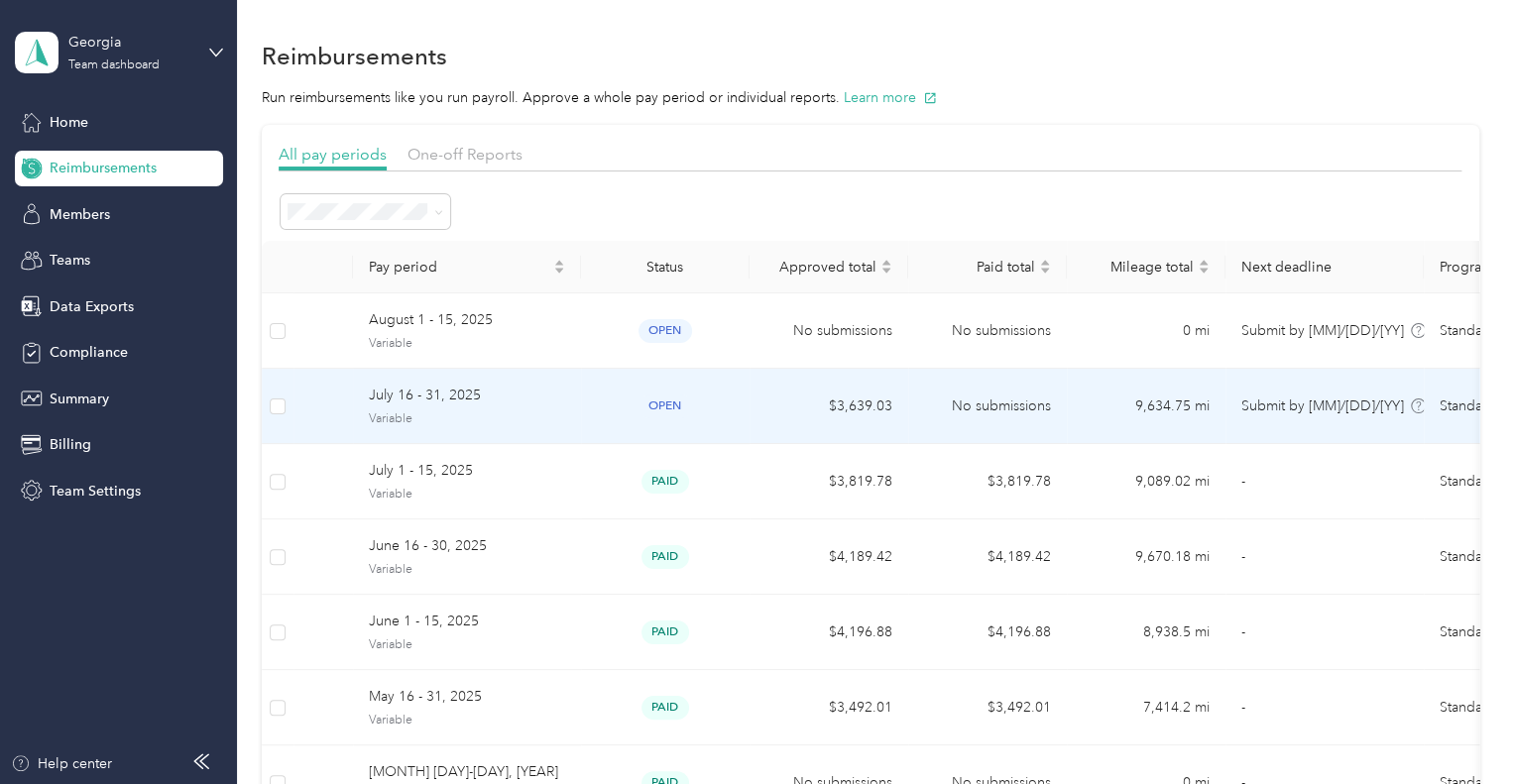 click on "open" at bounding box center (665, 405) 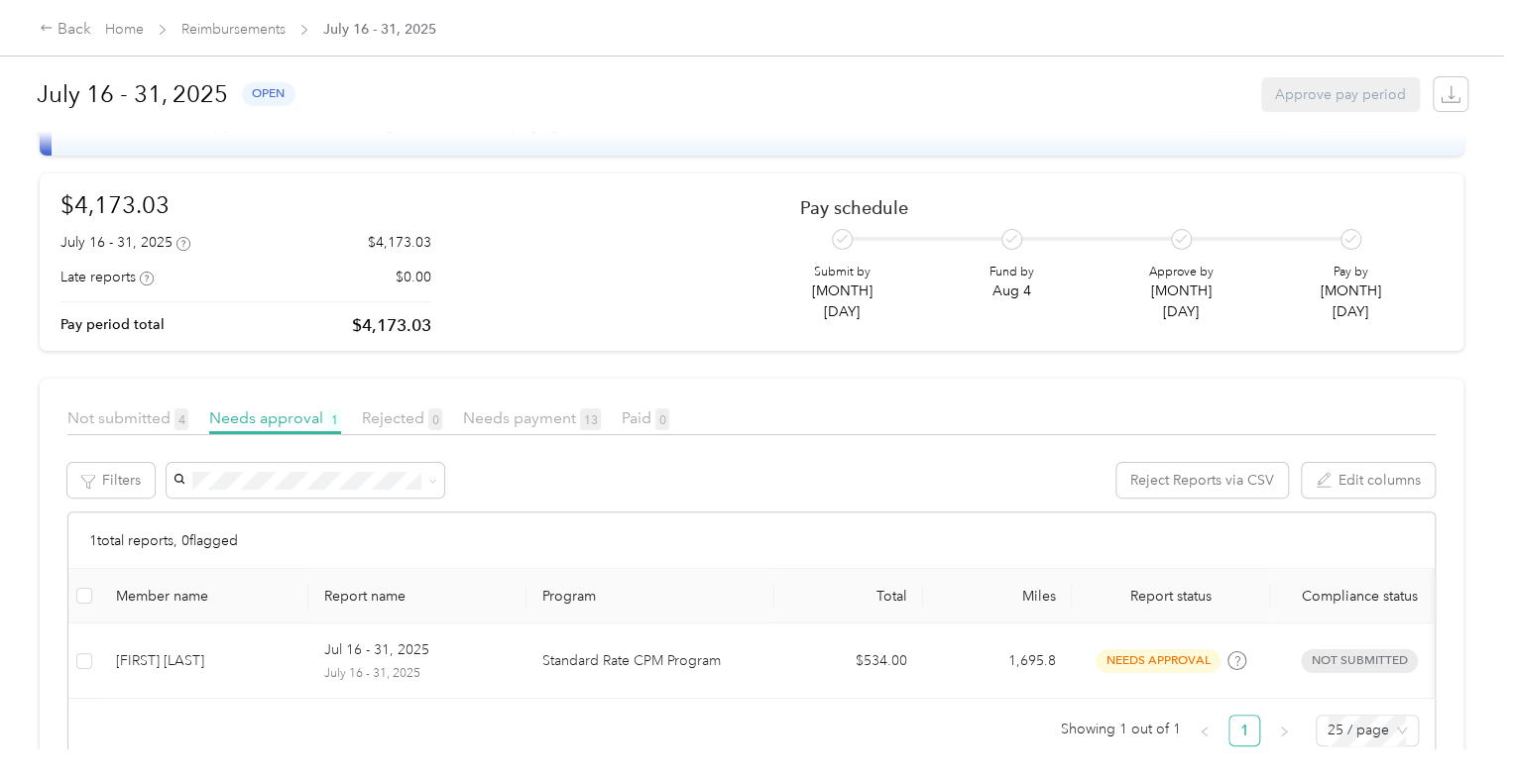 scroll, scrollTop: 158, scrollLeft: 0, axis: vertical 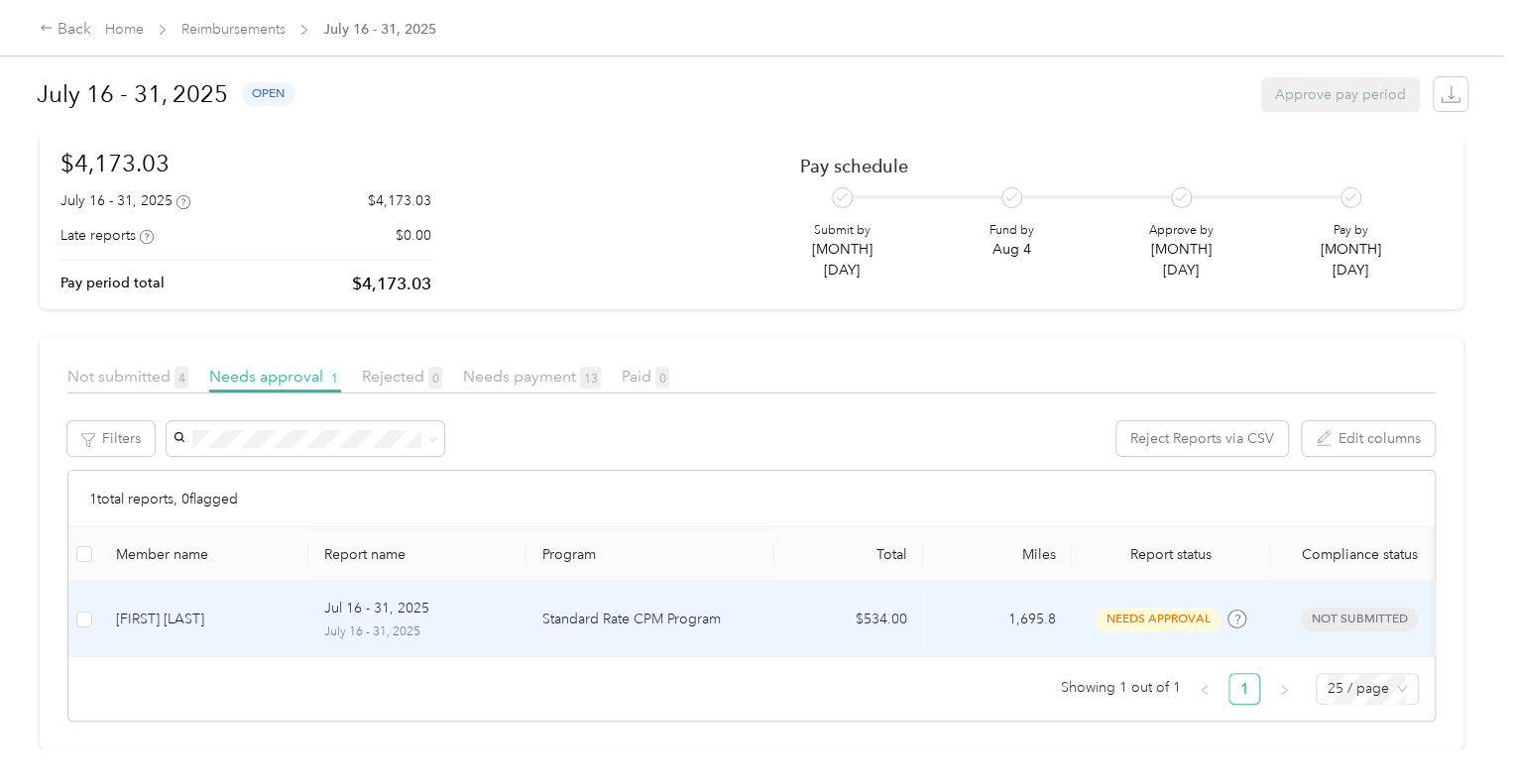 click on "$534.00" at bounding box center [849, 619] 